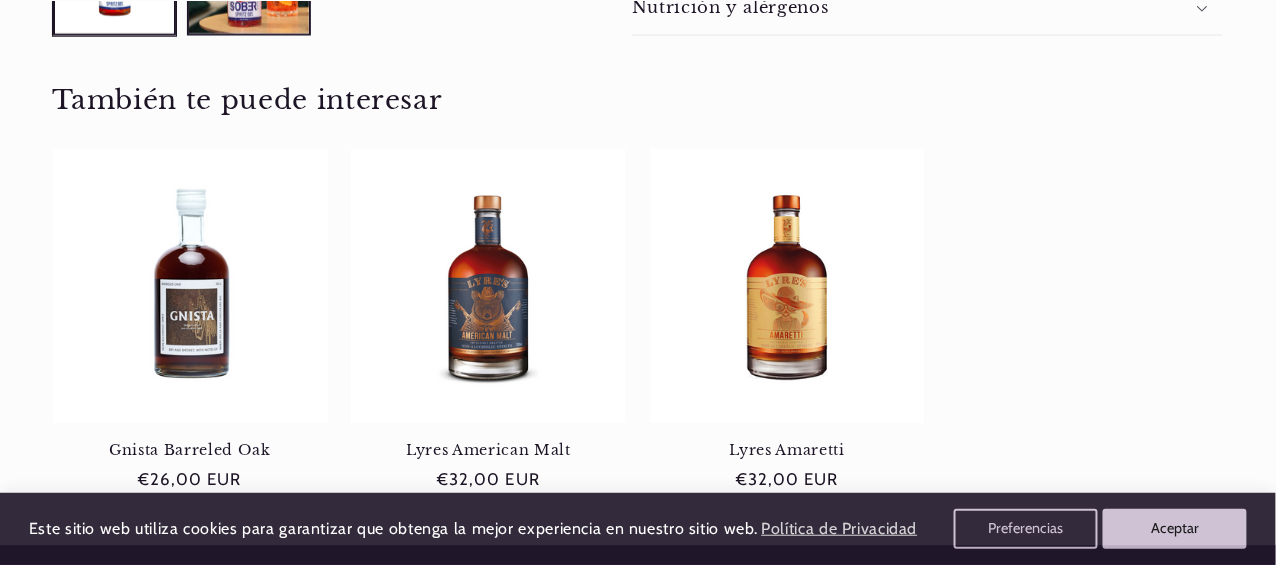 scroll, scrollTop: 1200, scrollLeft: 0, axis: vertical 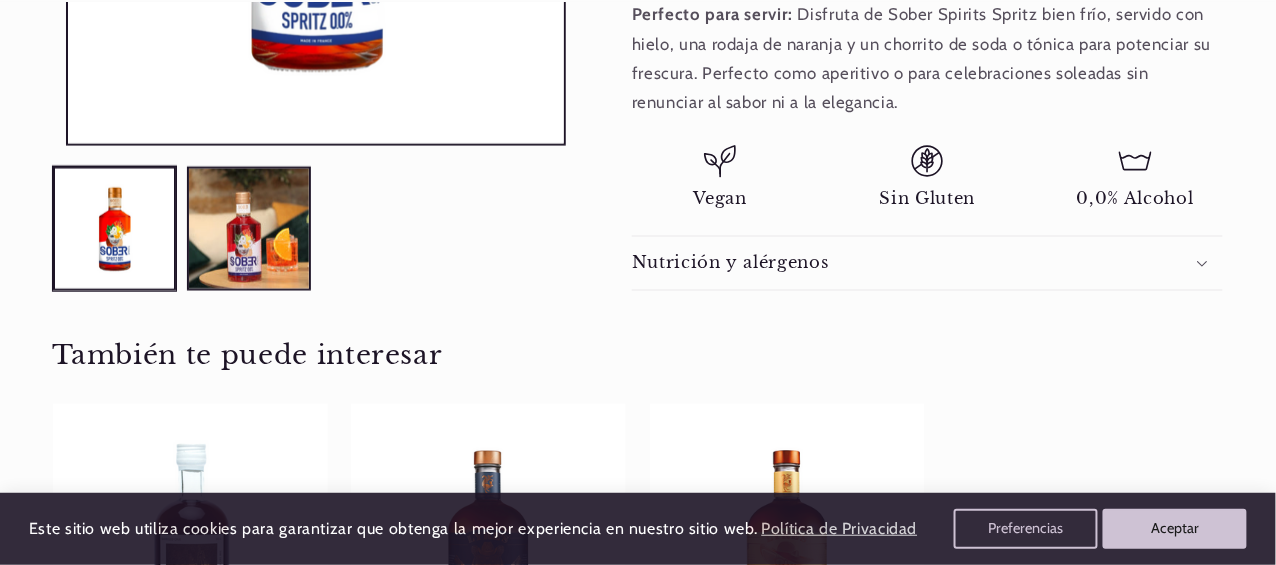 click 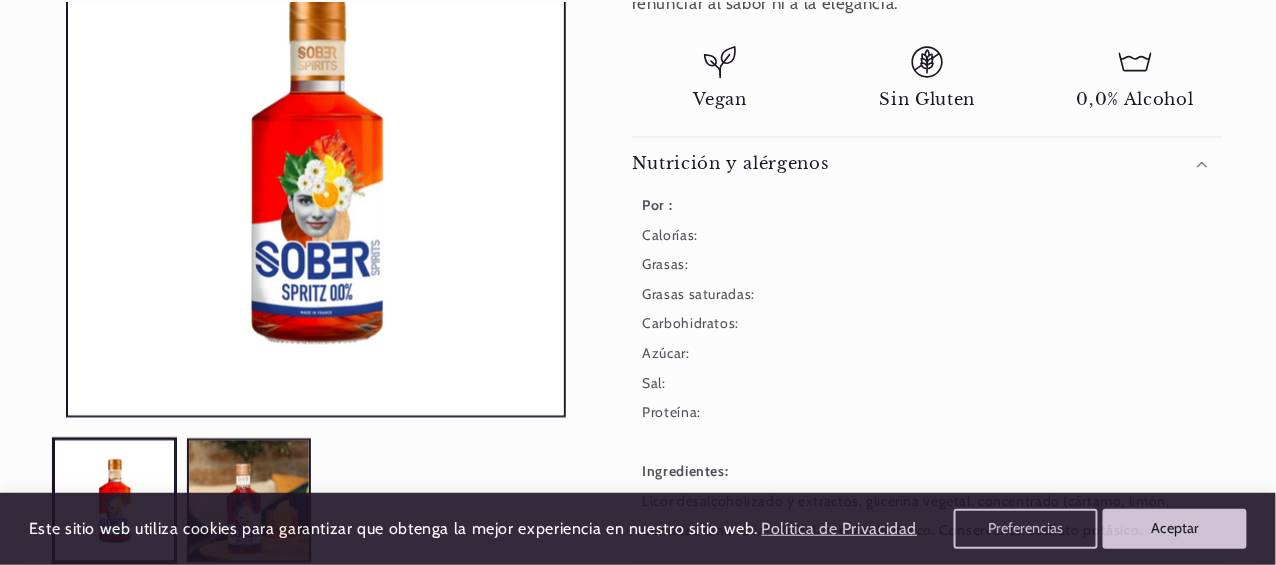 scroll, scrollTop: 1000, scrollLeft: 0, axis: vertical 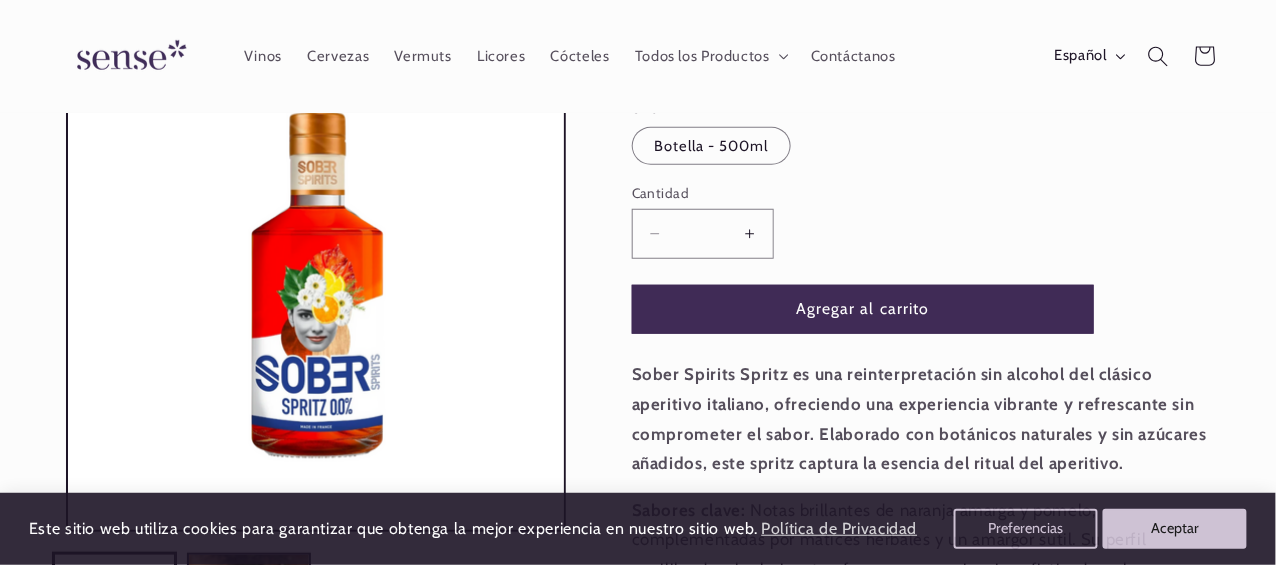 click on "Abrir elemento multimedia 1 en una ventana modal" at bounding box center [68, 530] 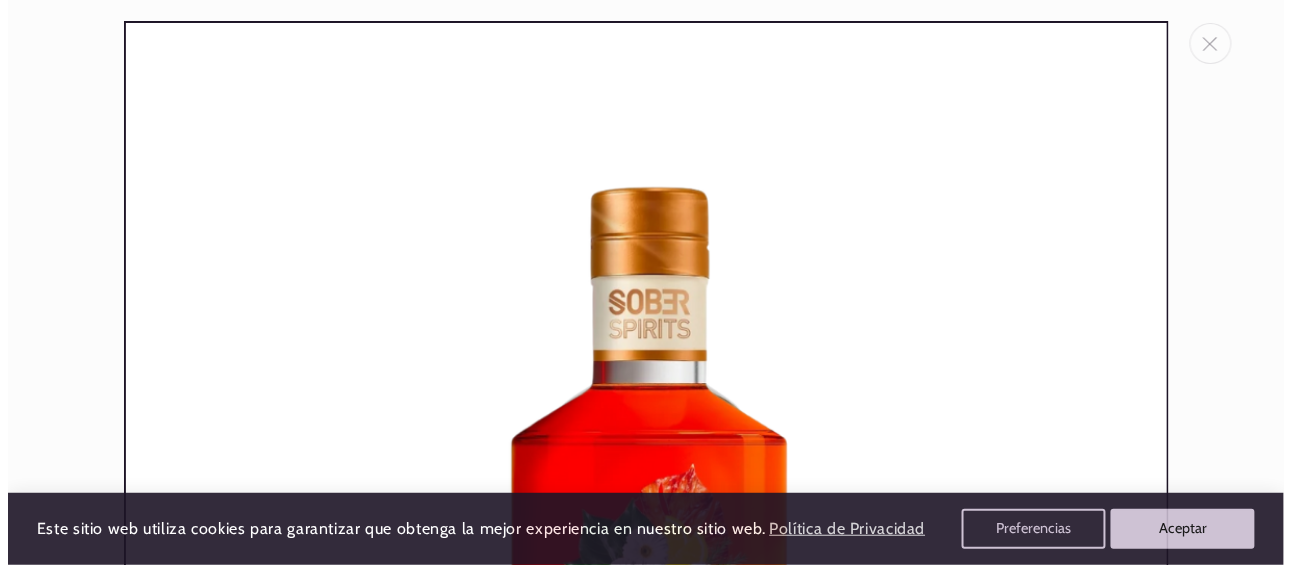 scroll, scrollTop: 0, scrollLeft: 1153, axis: horizontal 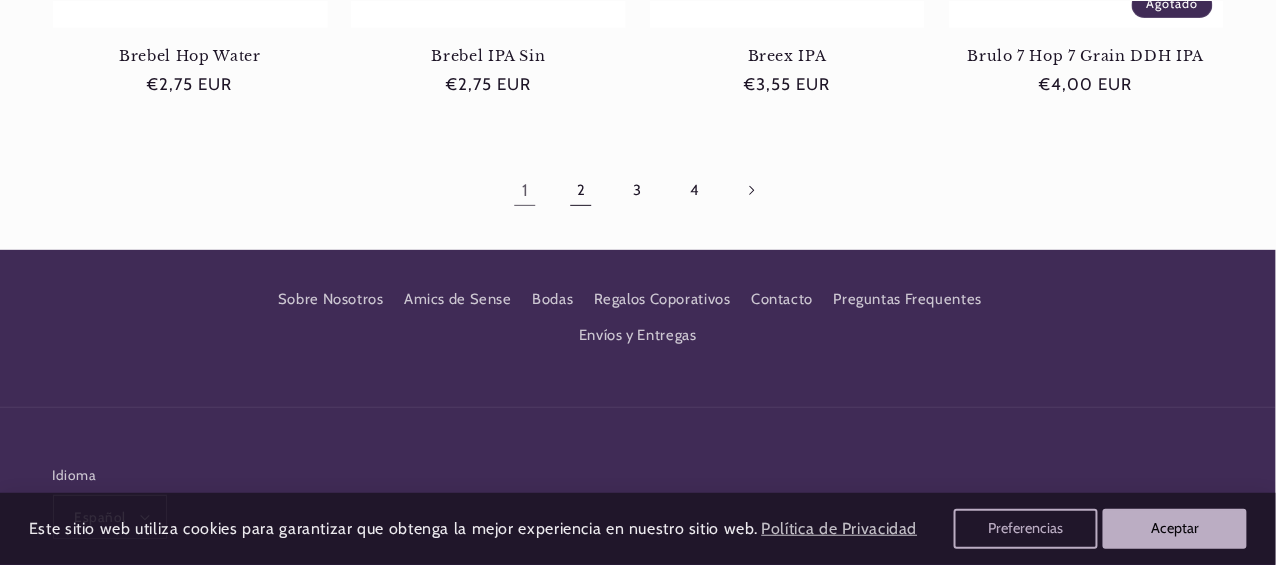 click on "2" at bounding box center (581, 190) 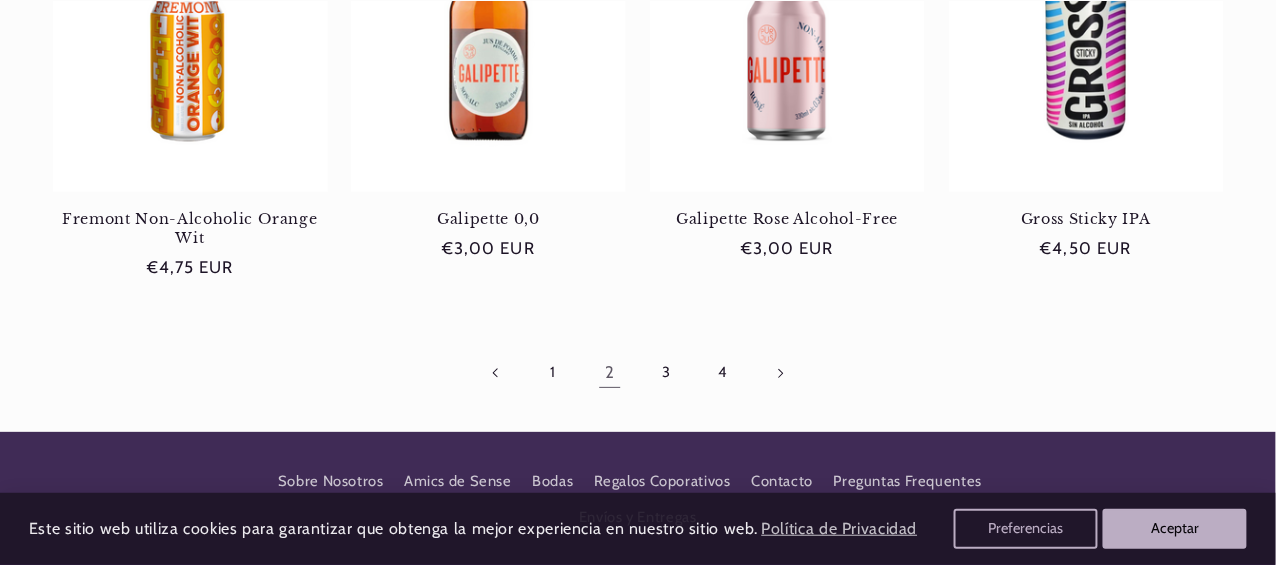 scroll, scrollTop: 1899, scrollLeft: 0, axis: vertical 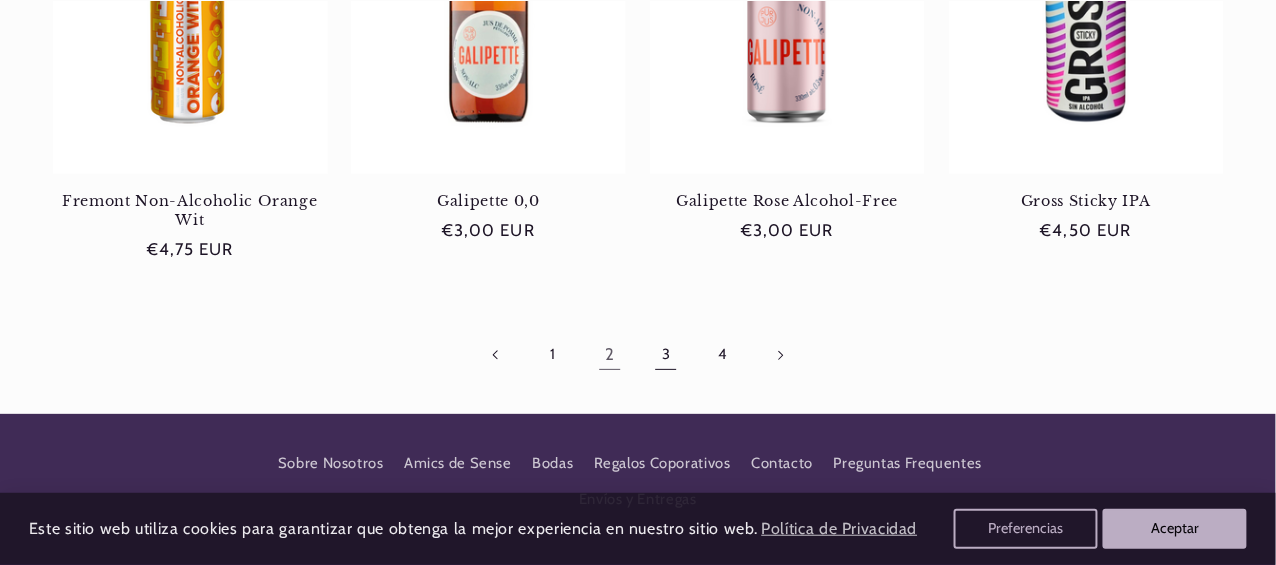 click on "3" at bounding box center (666, 355) 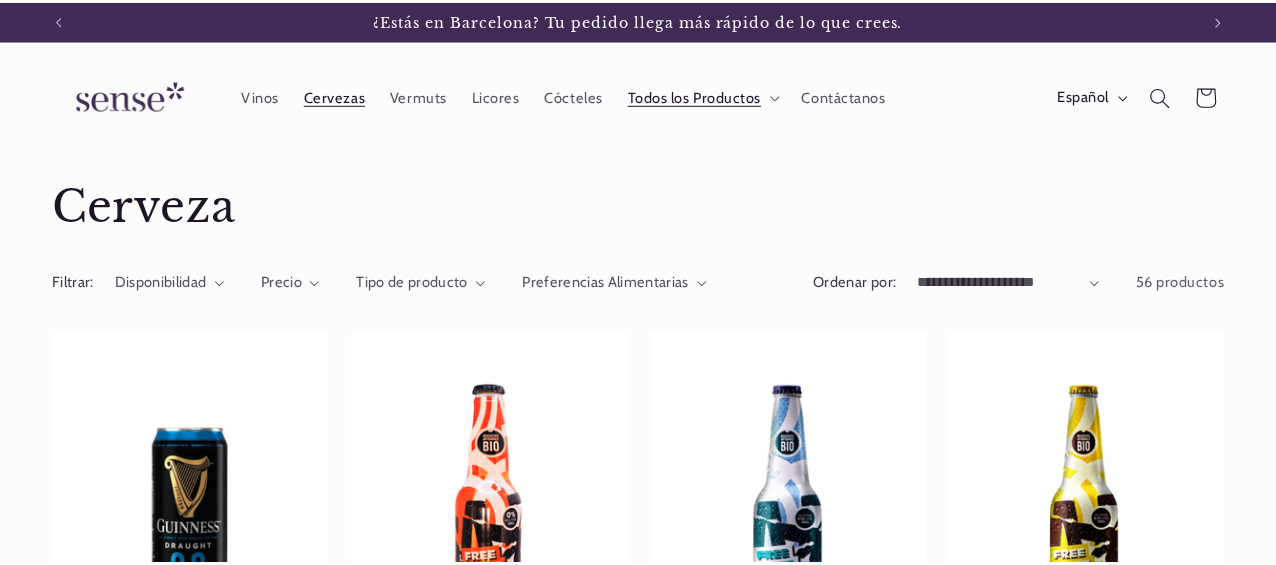 scroll, scrollTop: 0, scrollLeft: 0, axis: both 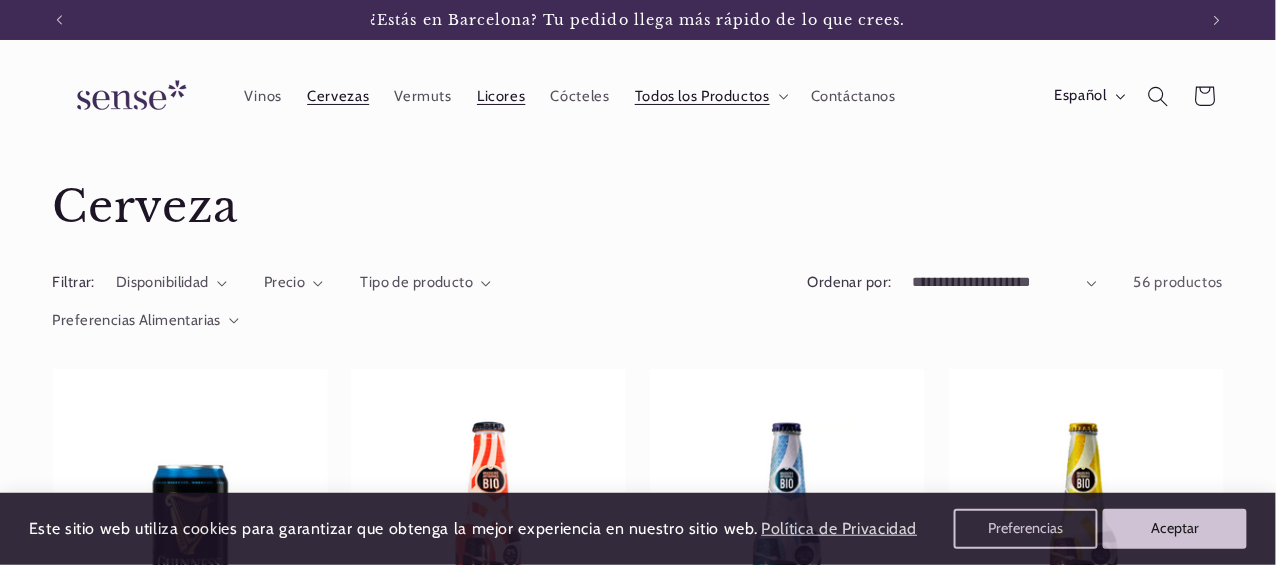 click on "Licores" at bounding box center [501, 96] 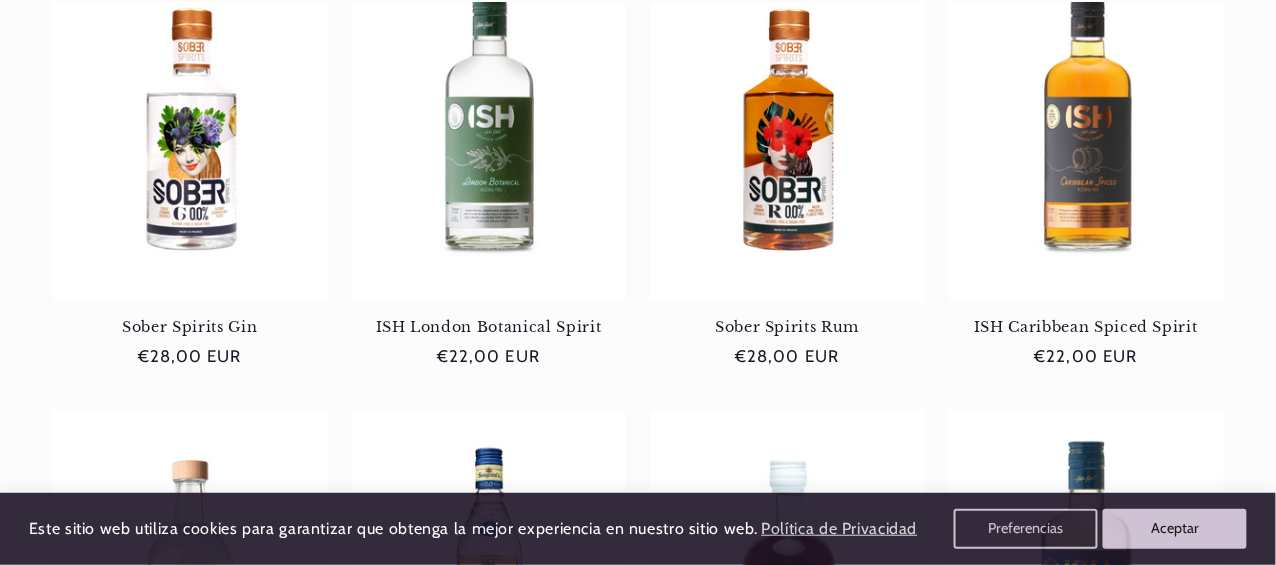 scroll, scrollTop: 900, scrollLeft: 0, axis: vertical 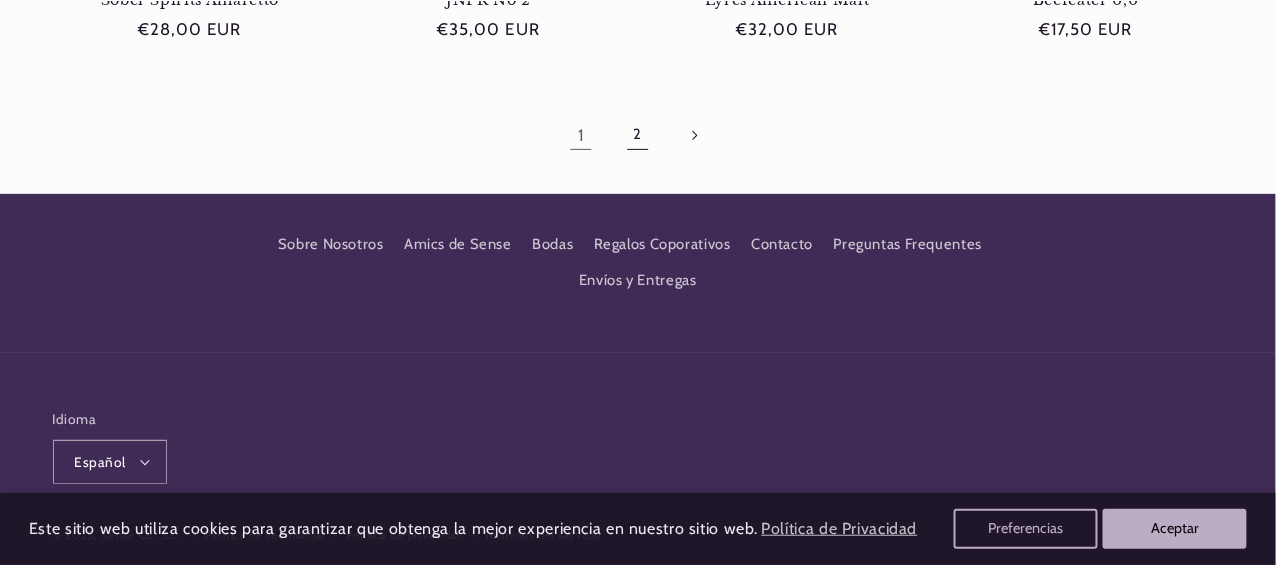 click on "2" at bounding box center (638, 135) 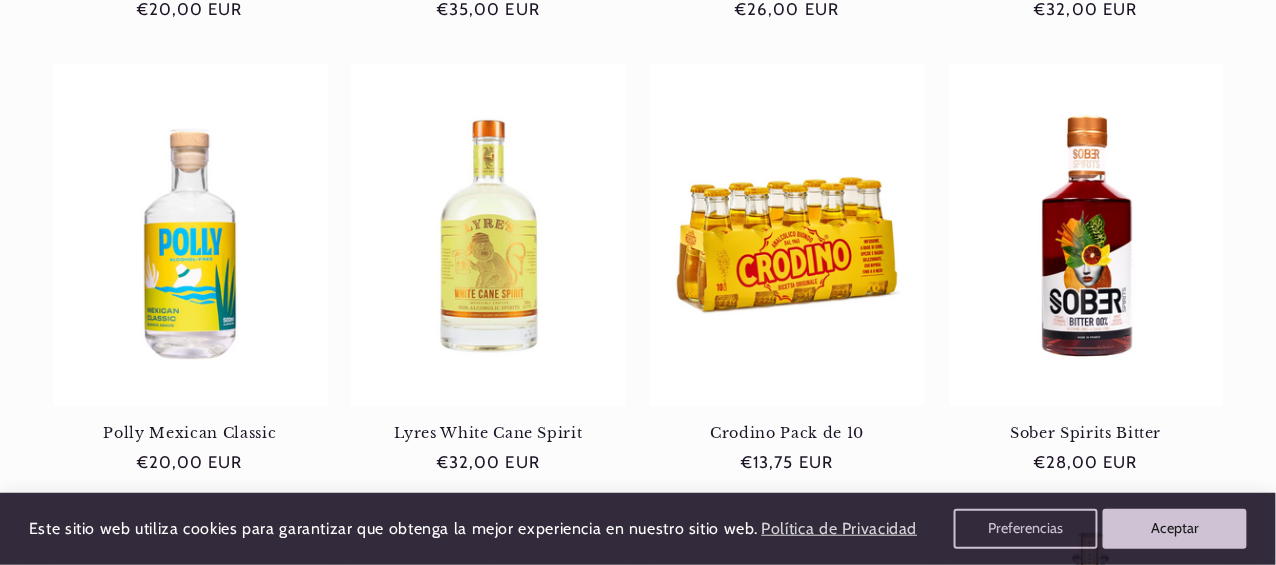 scroll, scrollTop: 799, scrollLeft: 0, axis: vertical 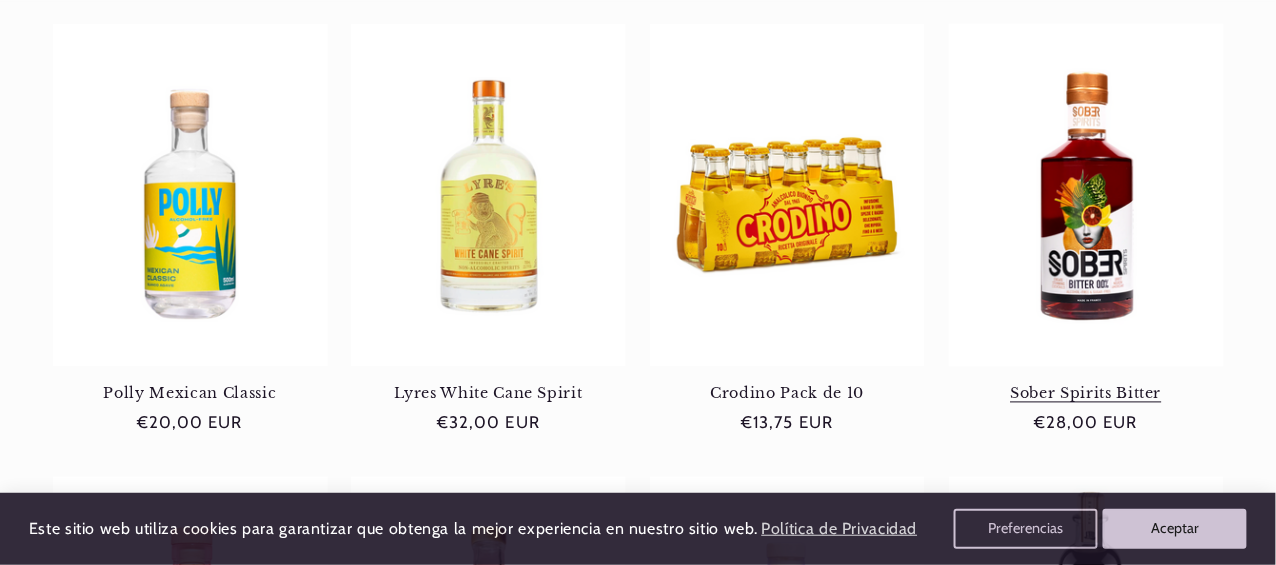 click on "Sober Spirits Bitter" at bounding box center [1086, 394] 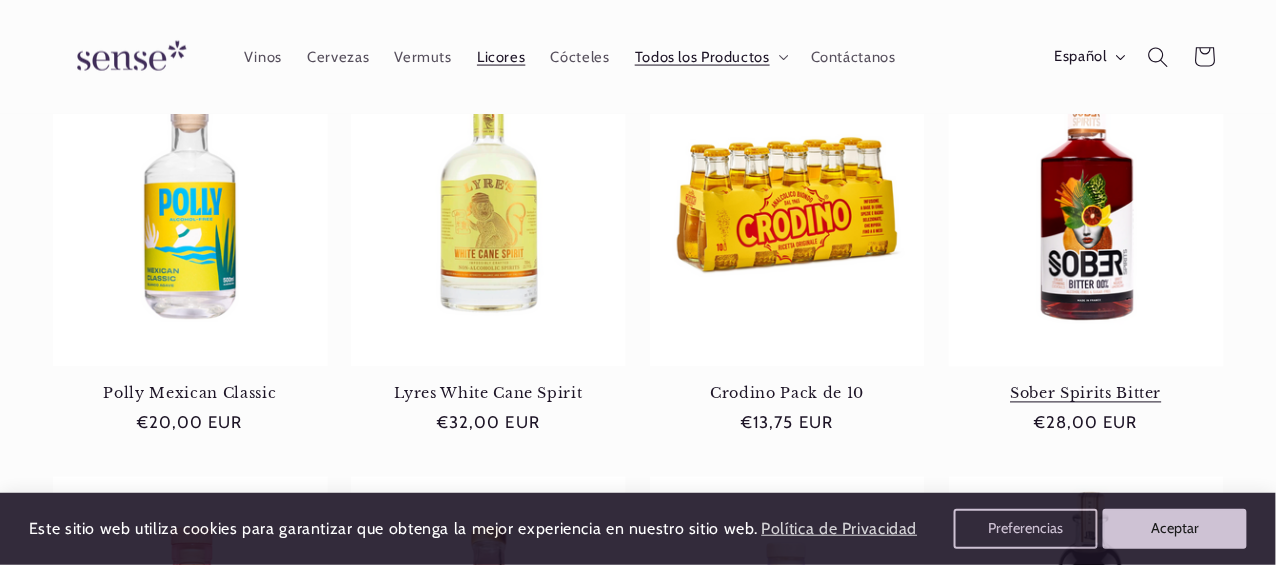 scroll, scrollTop: 795, scrollLeft: 0, axis: vertical 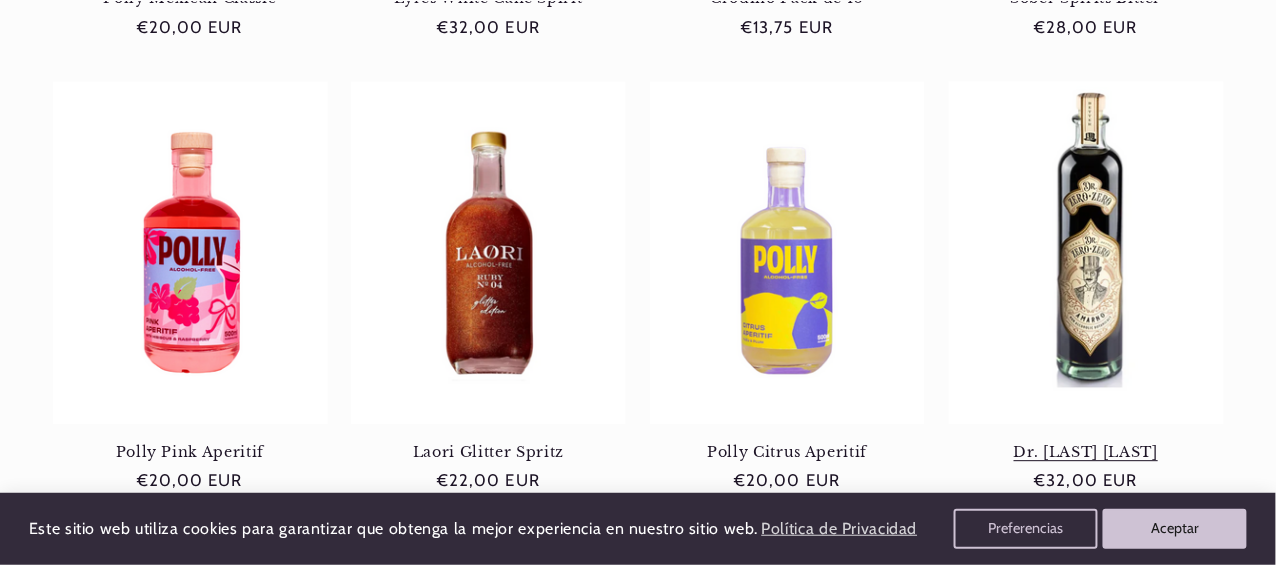click on "Dr. Zero Zero Amarno" at bounding box center (1086, 452) 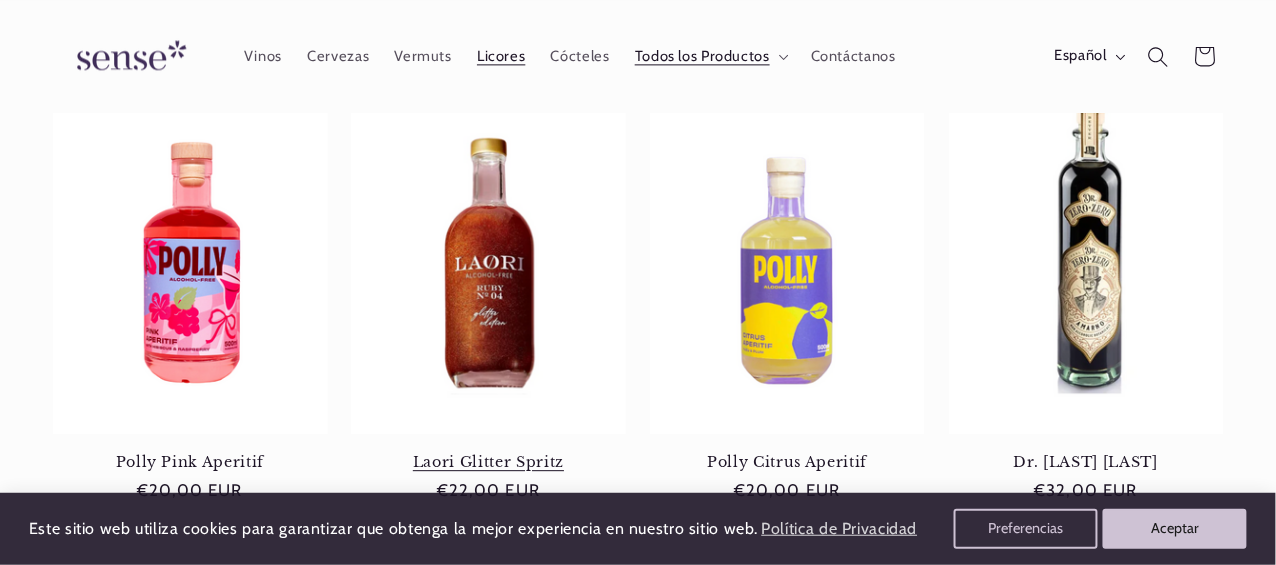 scroll, scrollTop: 0, scrollLeft: 1138, axis: horizontal 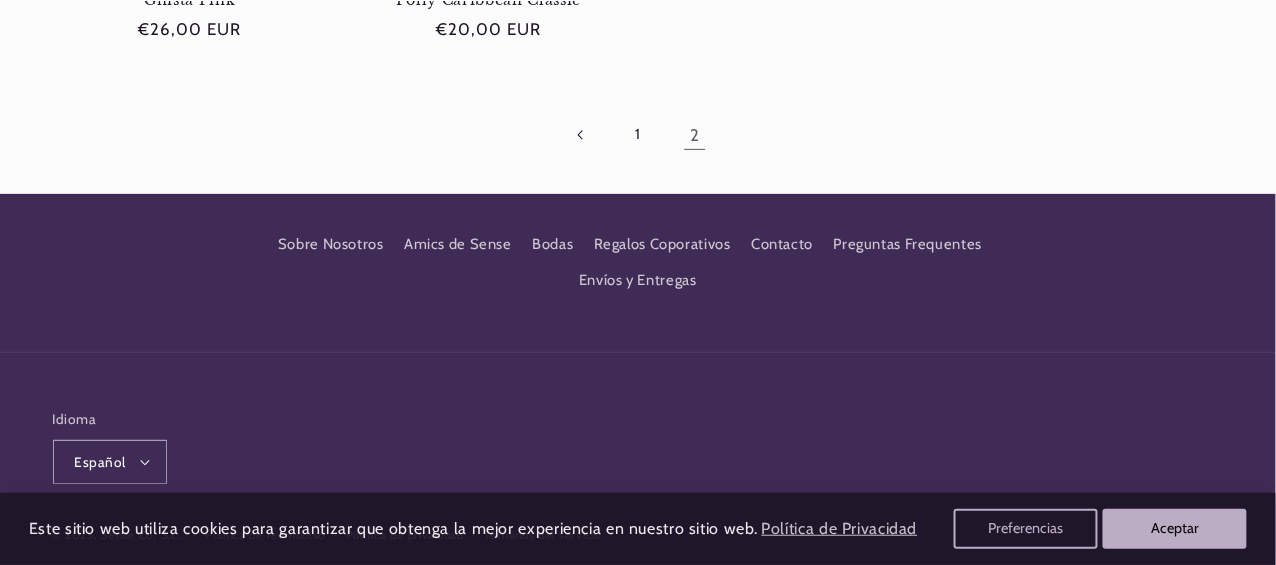 click on "2" at bounding box center (695, 135) 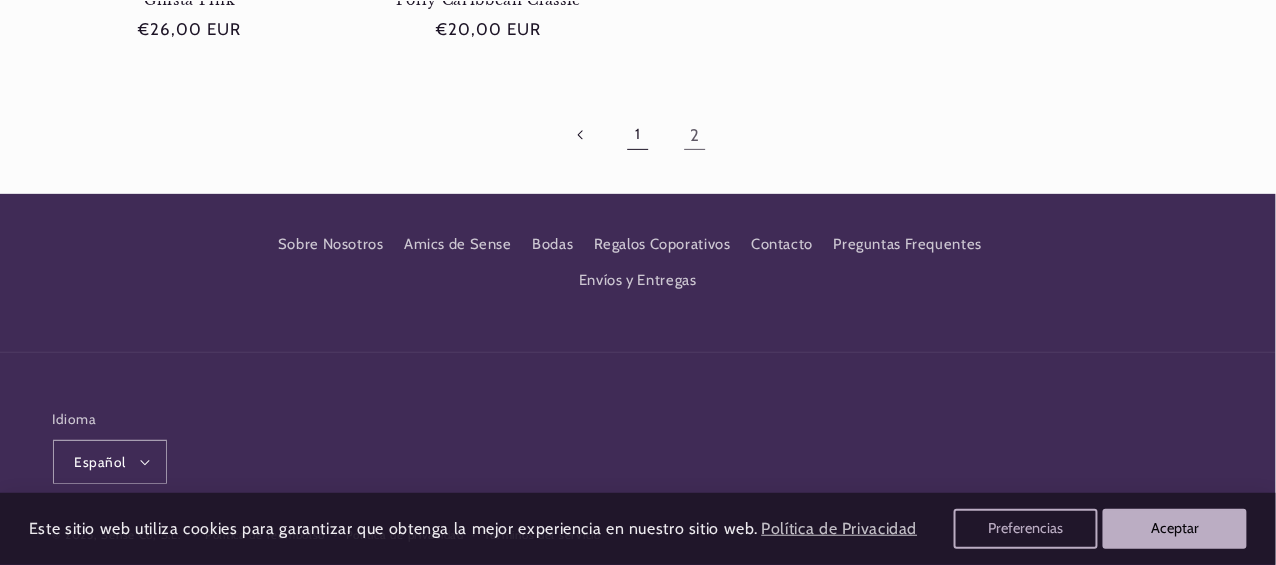 click on "1" at bounding box center (638, 135) 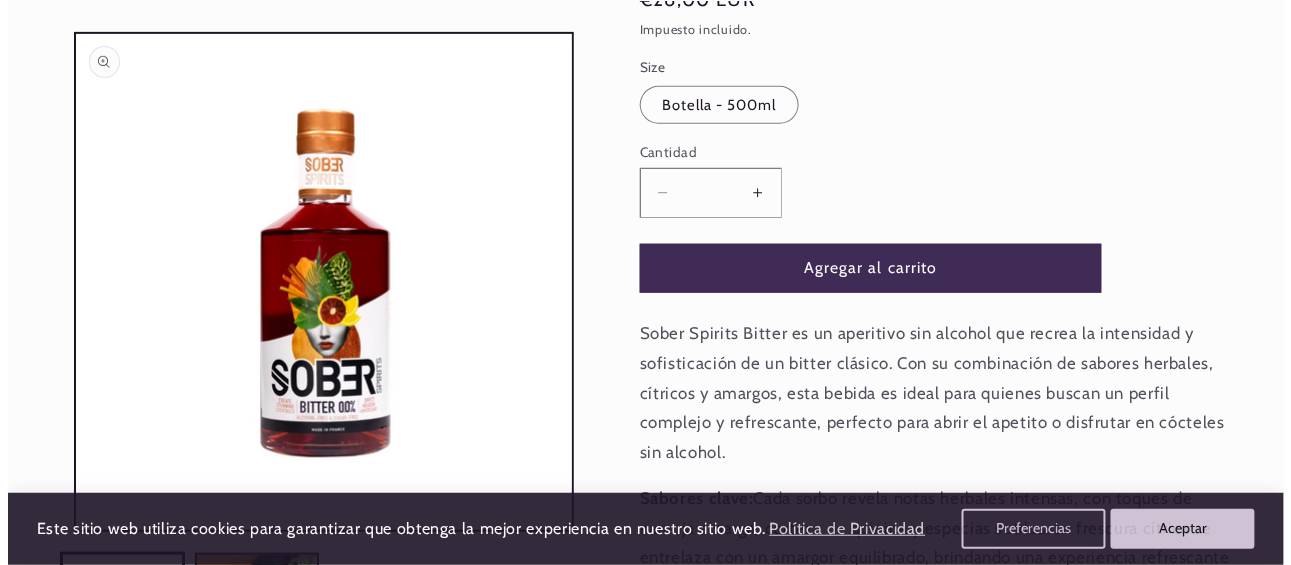 scroll, scrollTop: 399, scrollLeft: 0, axis: vertical 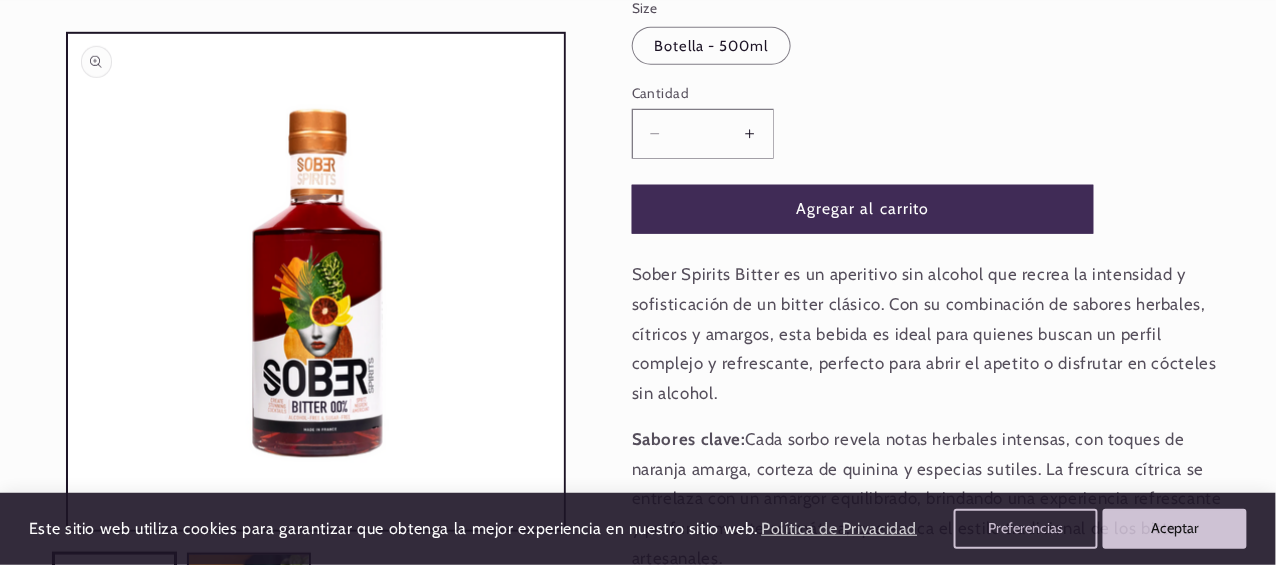 click on "Abrir elemento multimedia 1 en una ventana modal" at bounding box center [68, 530] 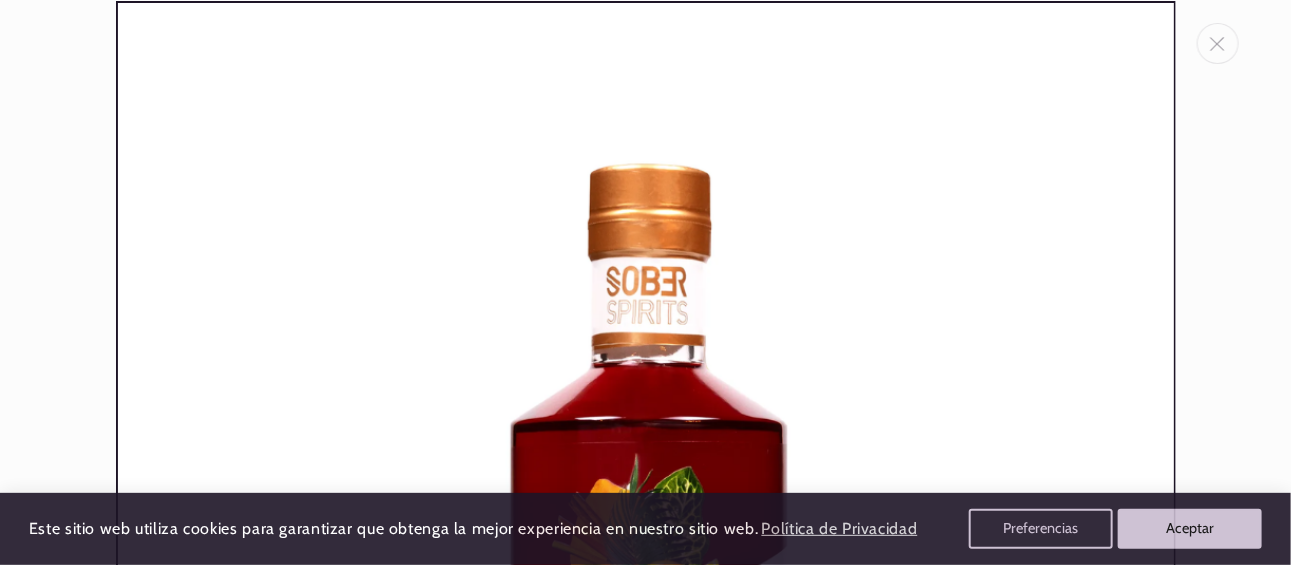 scroll, scrollTop: 320, scrollLeft: 0, axis: vertical 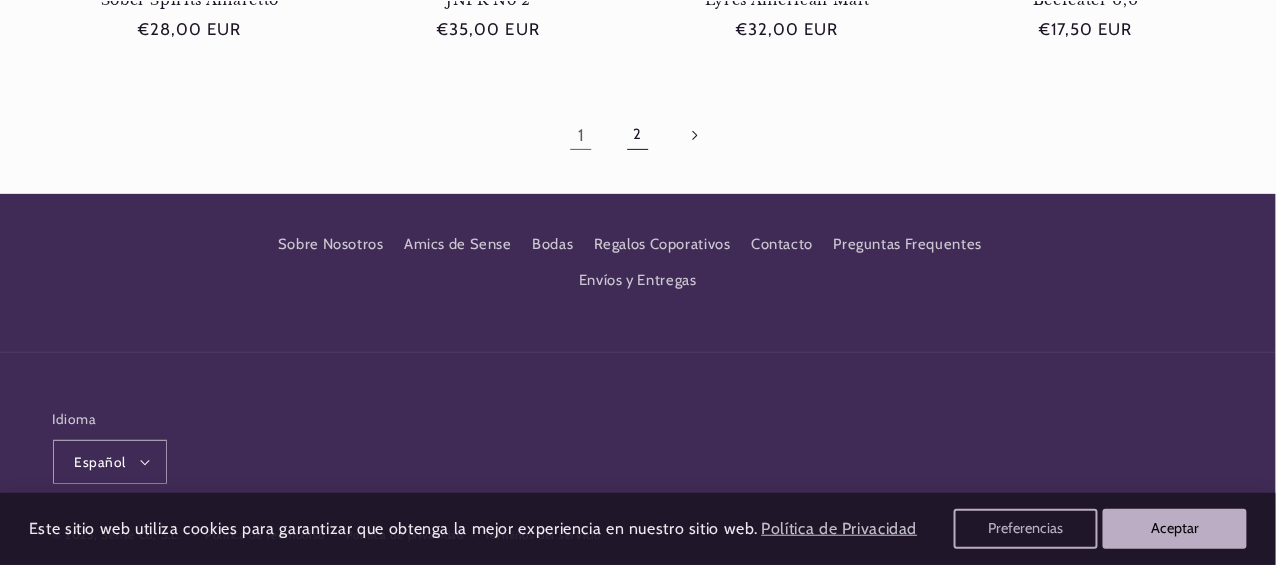 click on "2" at bounding box center [638, 135] 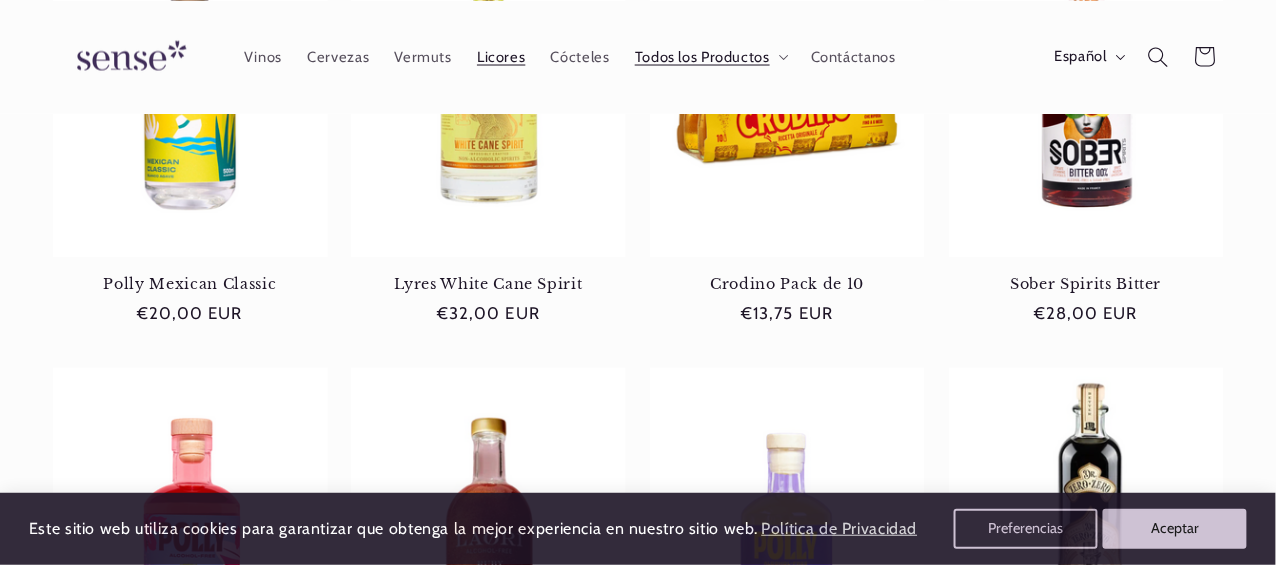 scroll, scrollTop: 699, scrollLeft: 0, axis: vertical 